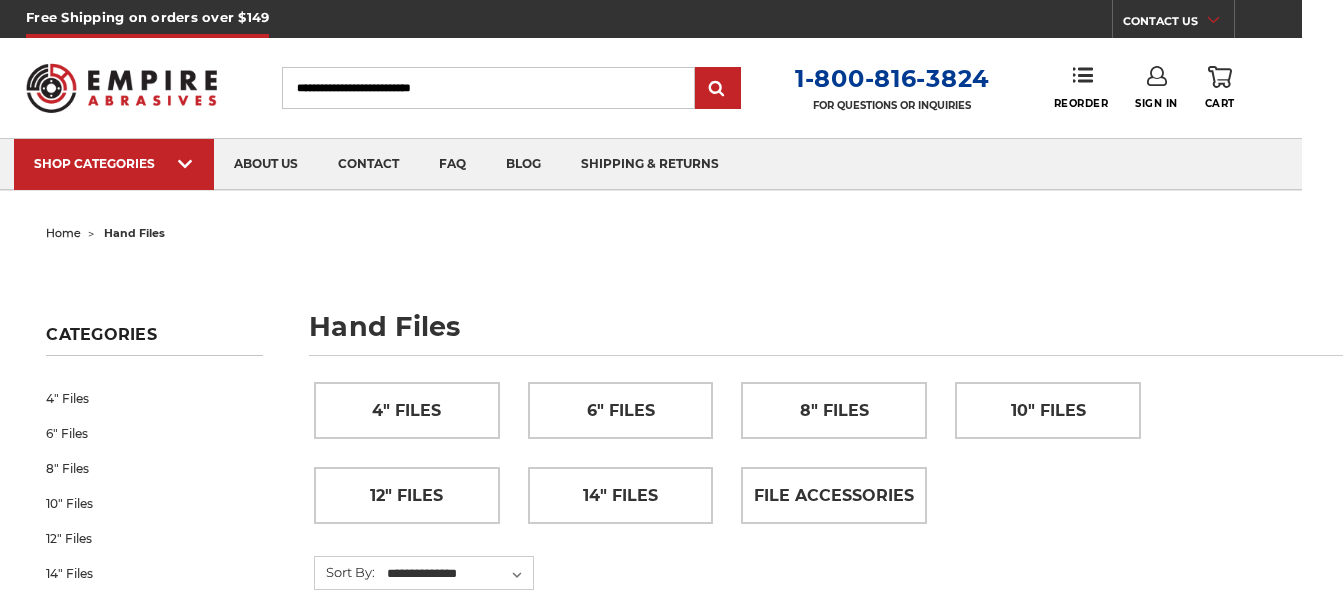 scroll, scrollTop: 0, scrollLeft: 41, axis: horizontal 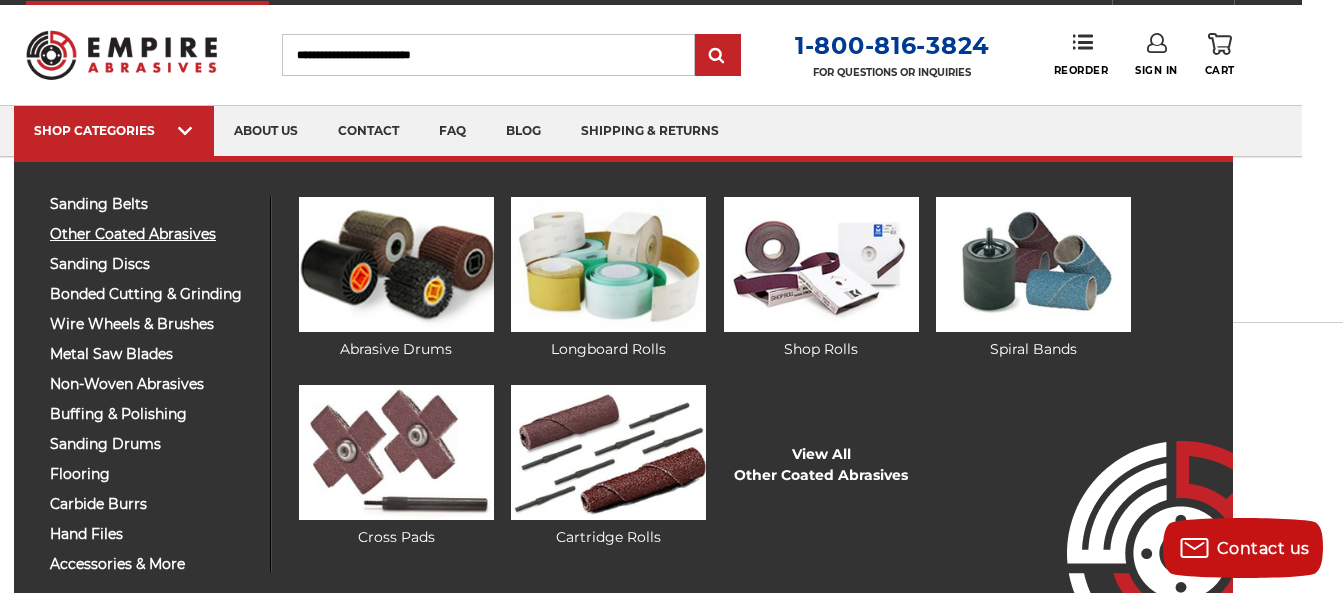 click on "other coated abrasives" at bounding box center [152, 234] 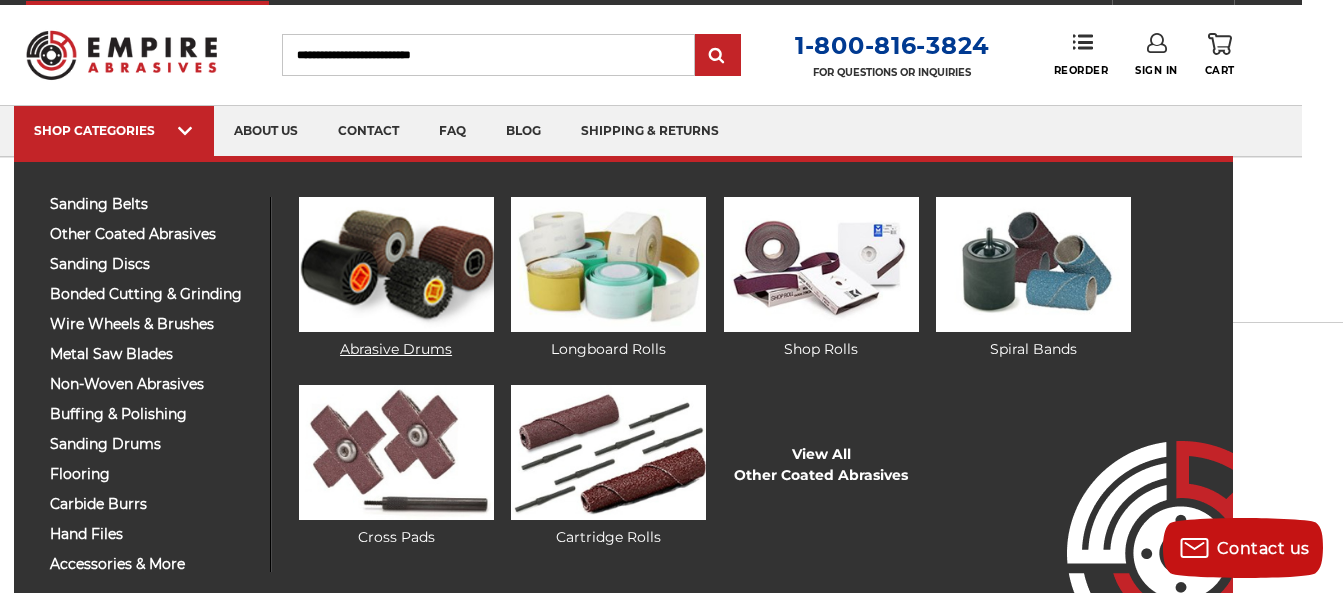 click at bounding box center (396, 264) 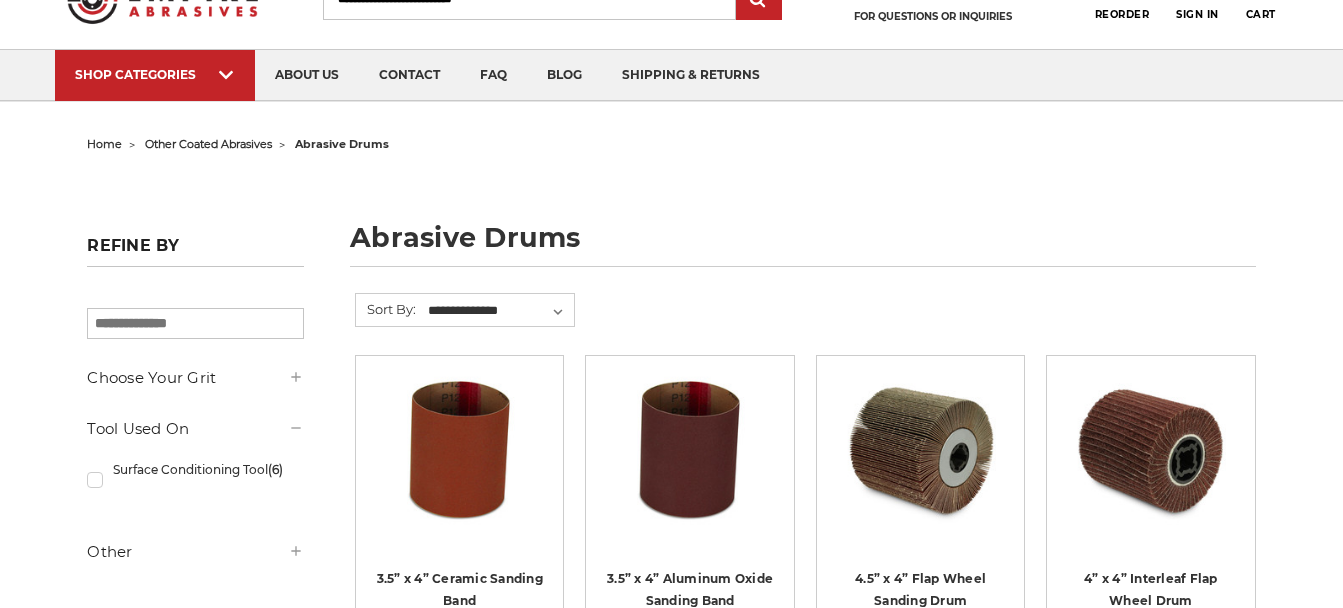 scroll, scrollTop: 329, scrollLeft: 0, axis: vertical 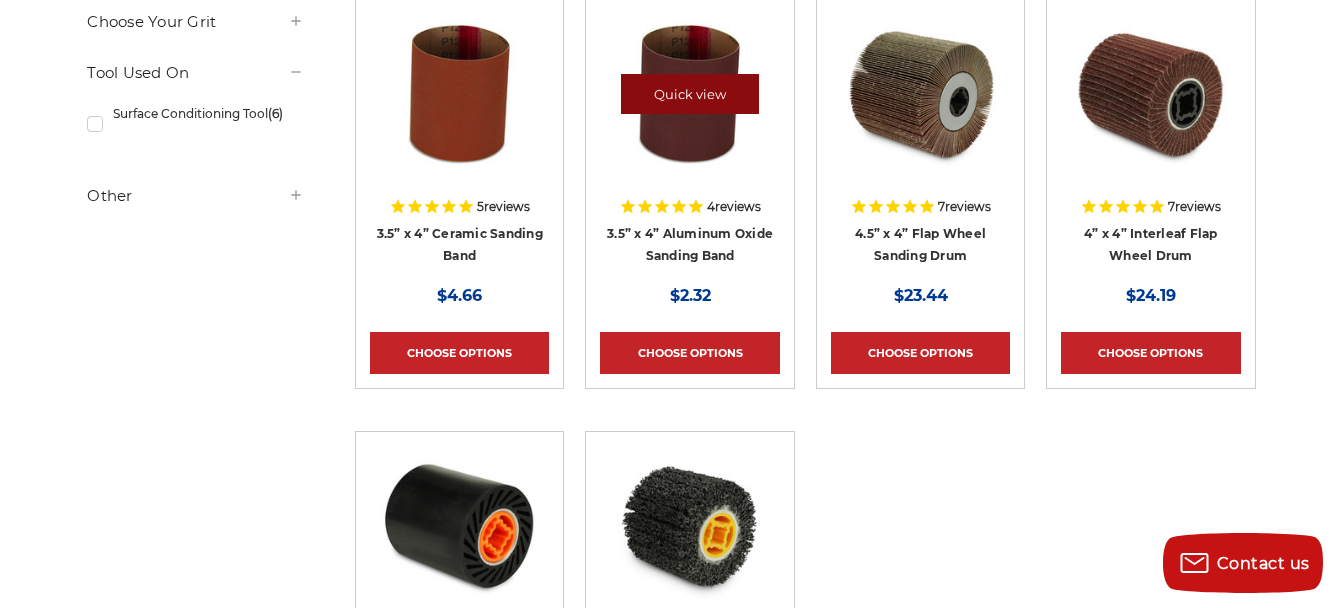 click on "Quick view" at bounding box center [690, 94] 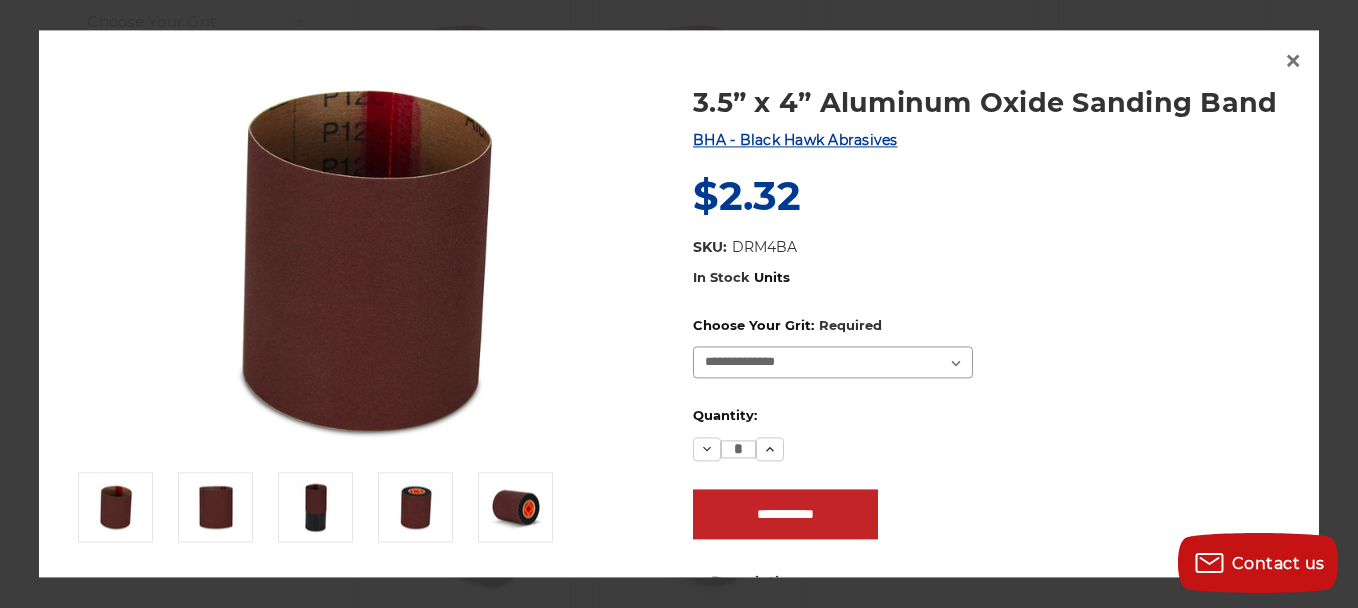 click on "**********" at bounding box center (833, 363) 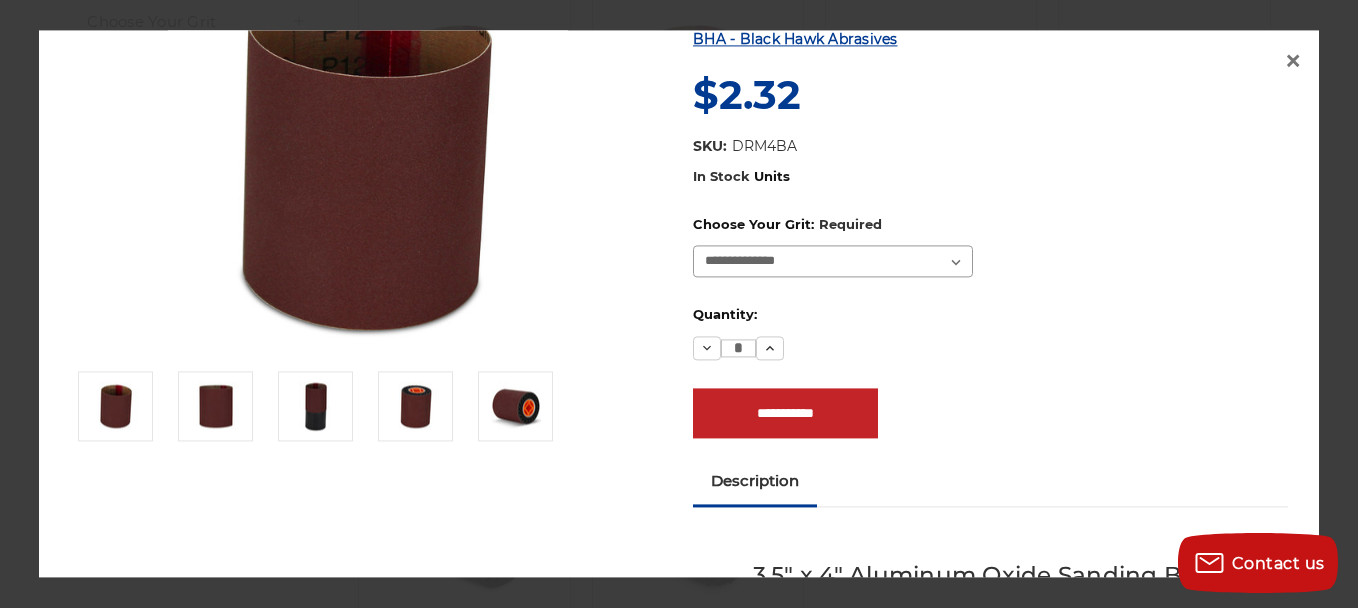 scroll, scrollTop: 110, scrollLeft: 0, axis: vertical 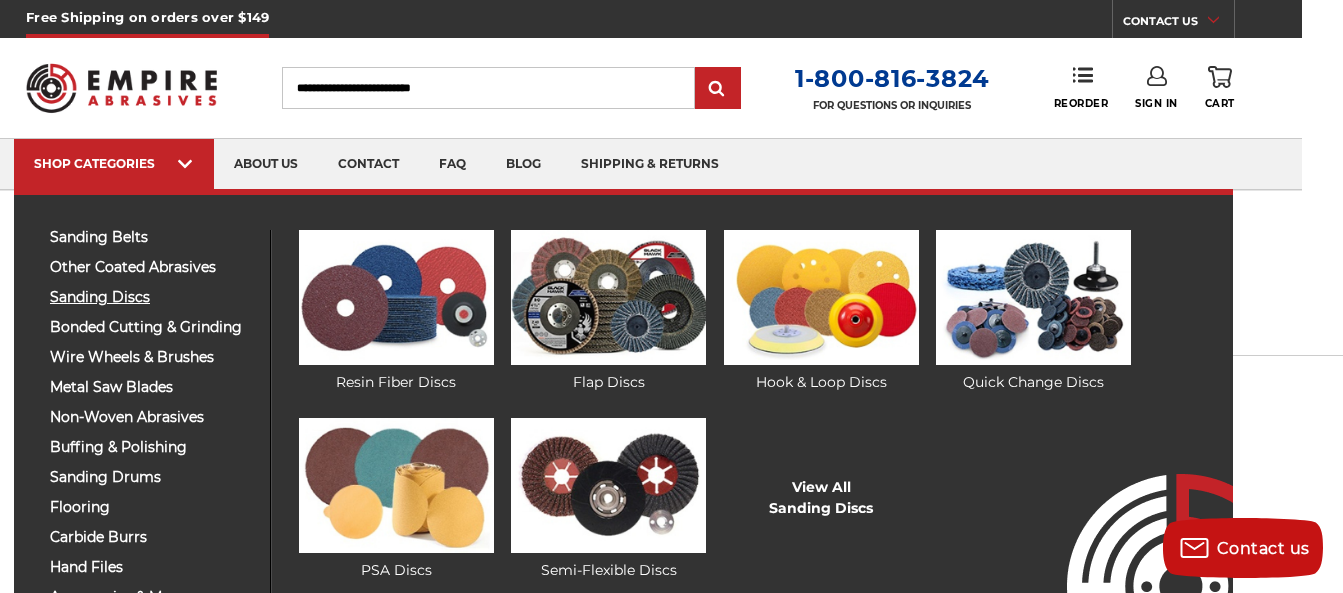 click on "sanding discs" at bounding box center [152, 297] 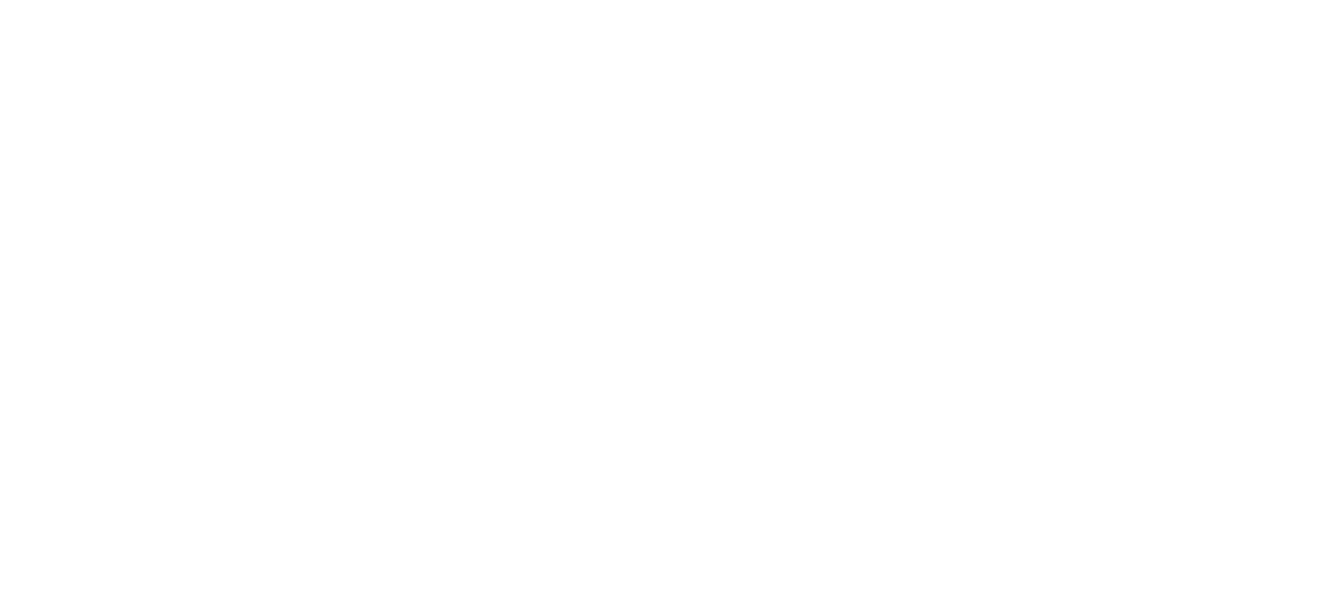 scroll, scrollTop: 0, scrollLeft: 0, axis: both 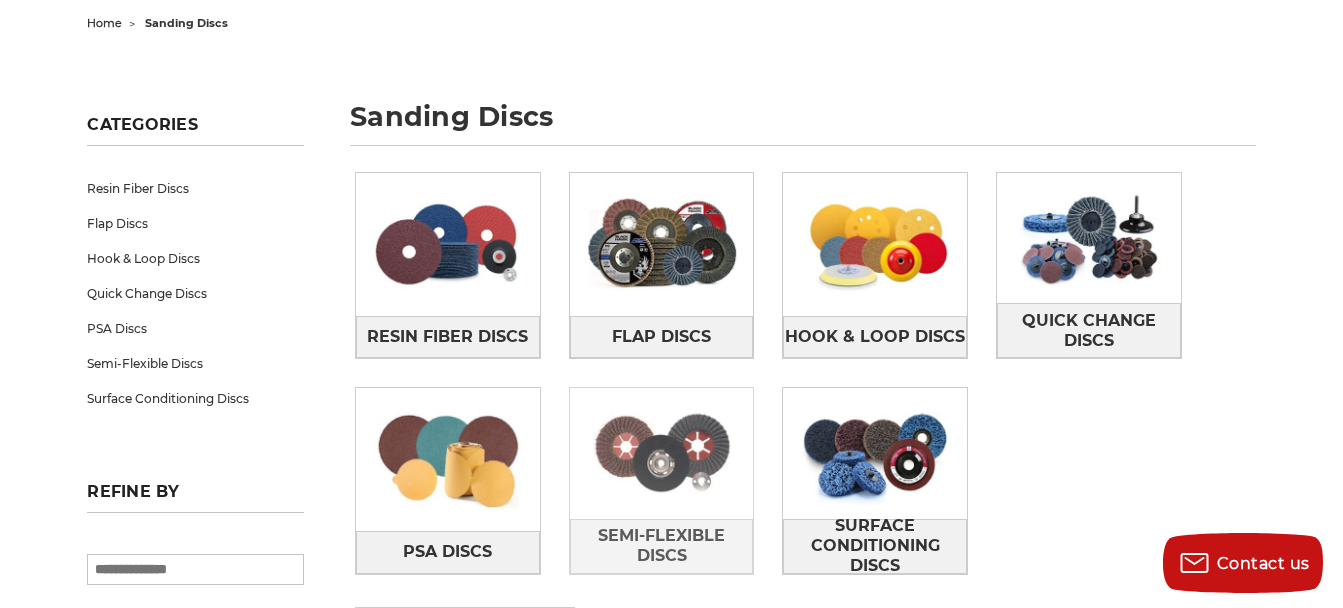 click at bounding box center (662, 453) 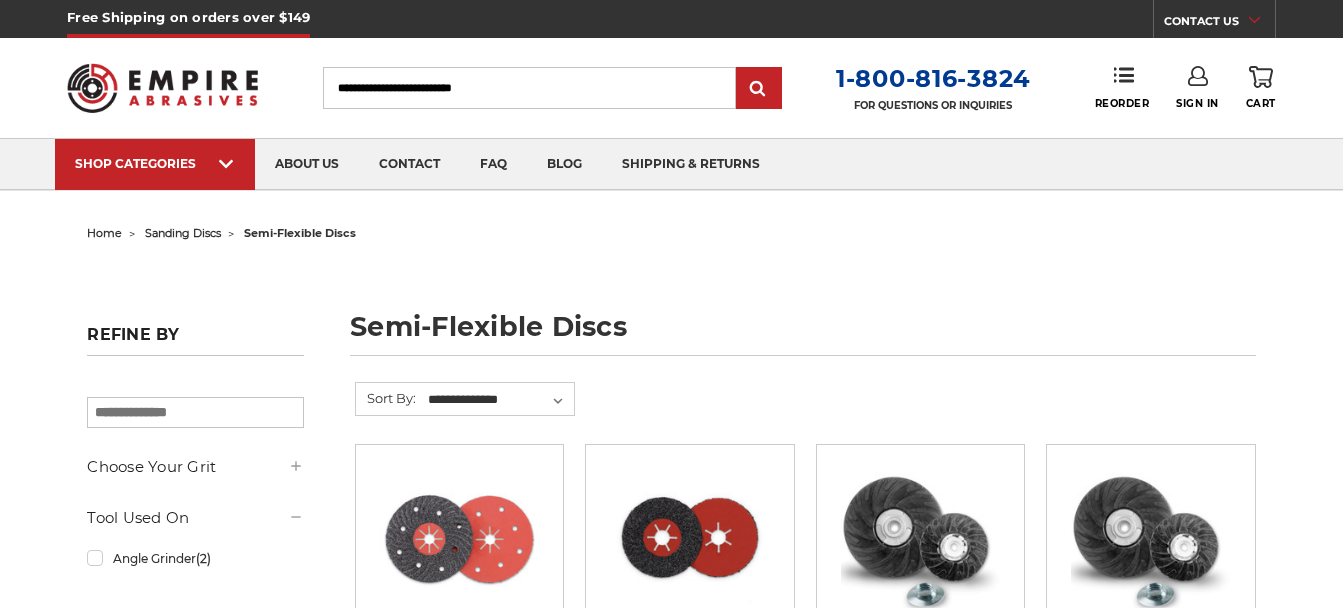 scroll, scrollTop: 0, scrollLeft: 0, axis: both 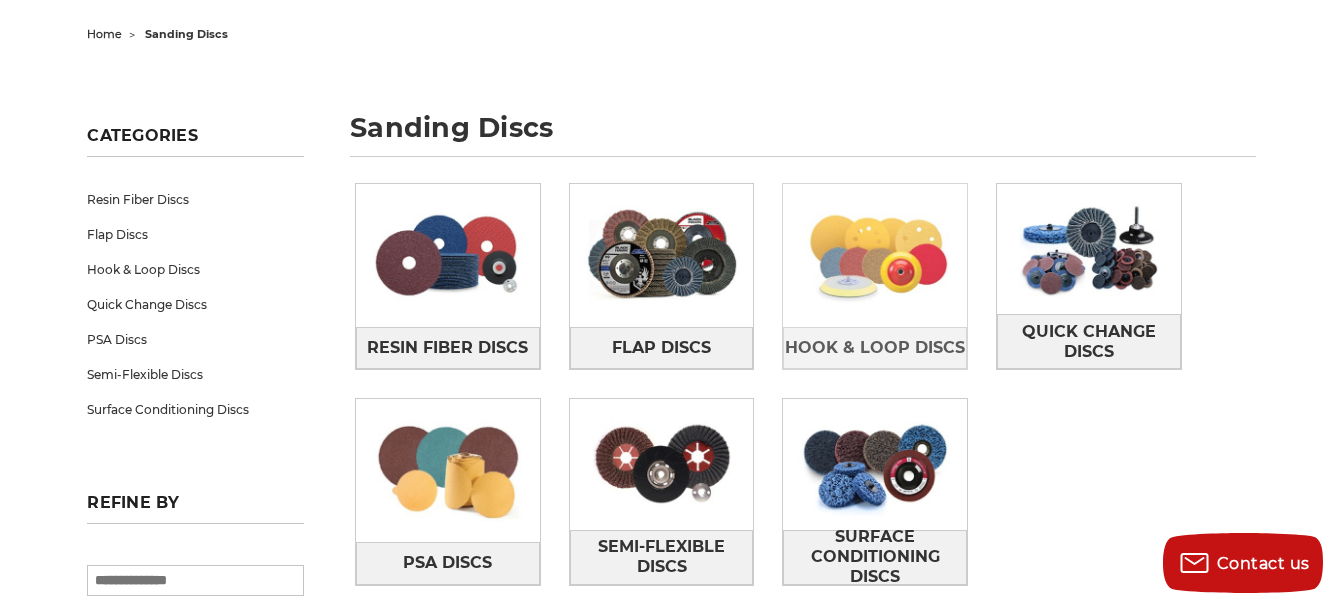 click at bounding box center (875, 255) 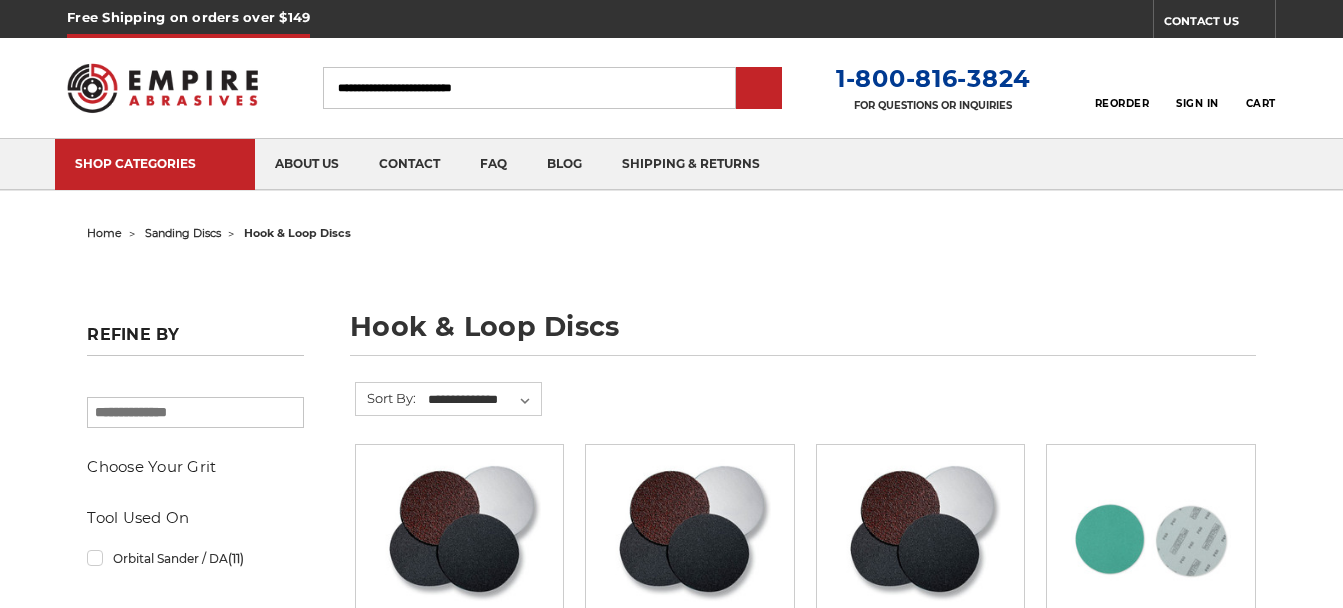 scroll, scrollTop: 0, scrollLeft: 0, axis: both 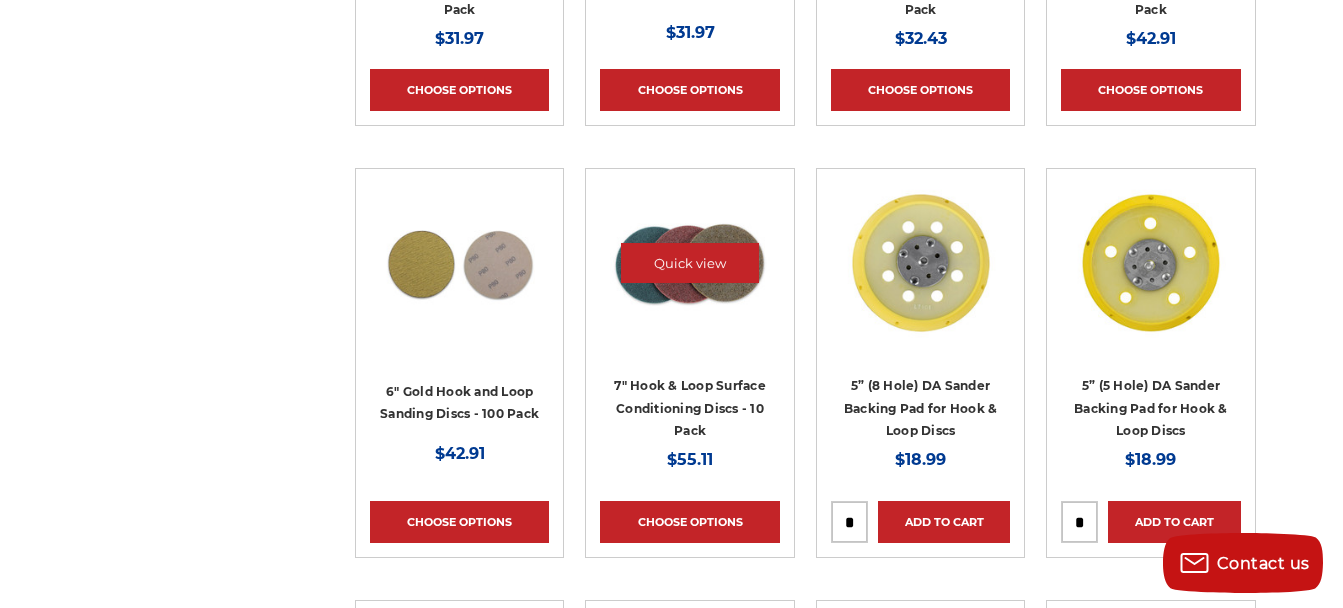 click at bounding box center [690, 263] 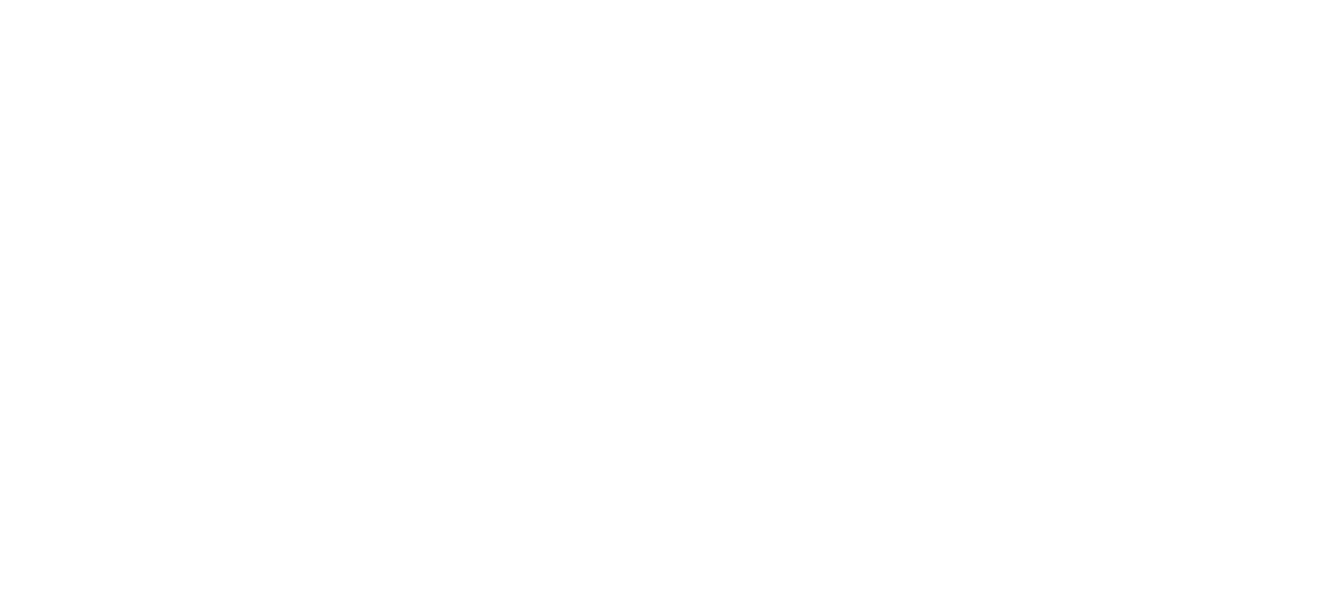 scroll, scrollTop: 0, scrollLeft: 0, axis: both 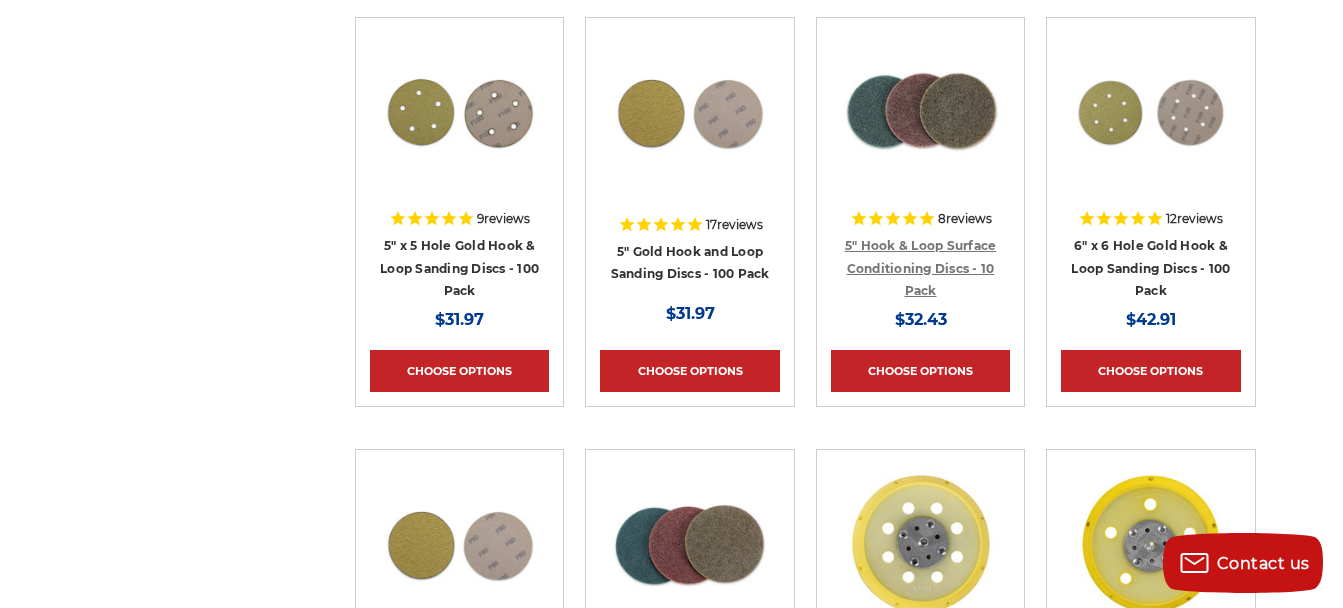click on "5" Hook & Loop Surface Conditioning Discs - 10 Pack" at bounding box center (921, 268) 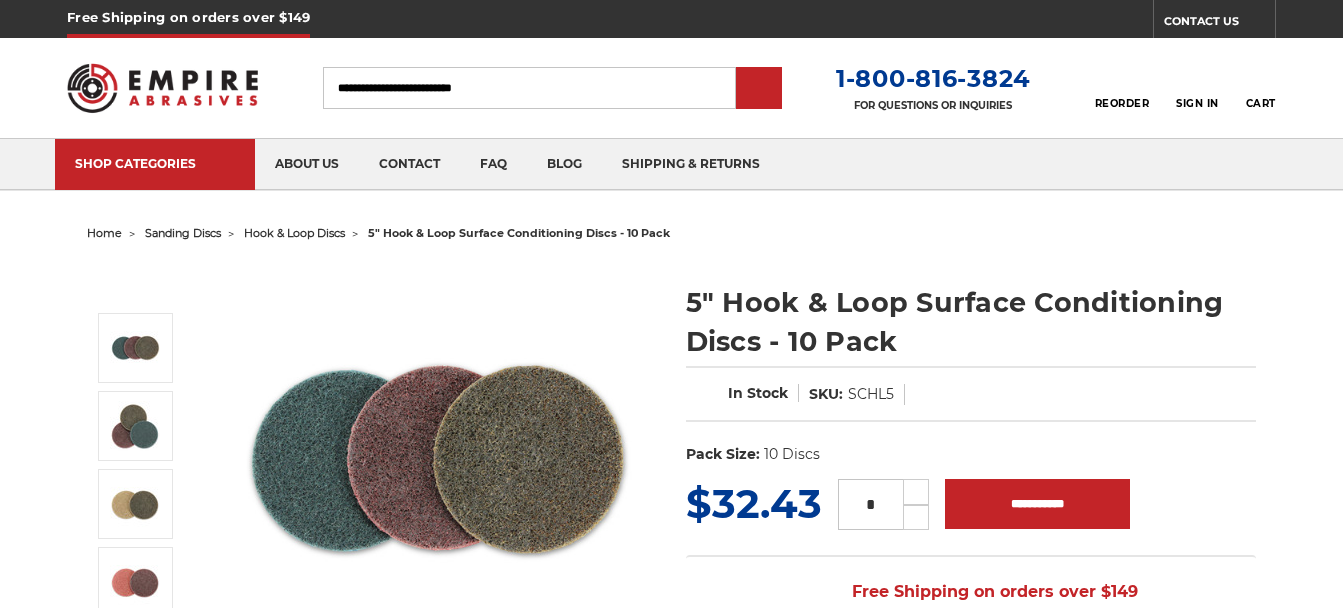 scroll, scrollTop: 0, scrollLeft: 0, axis: both 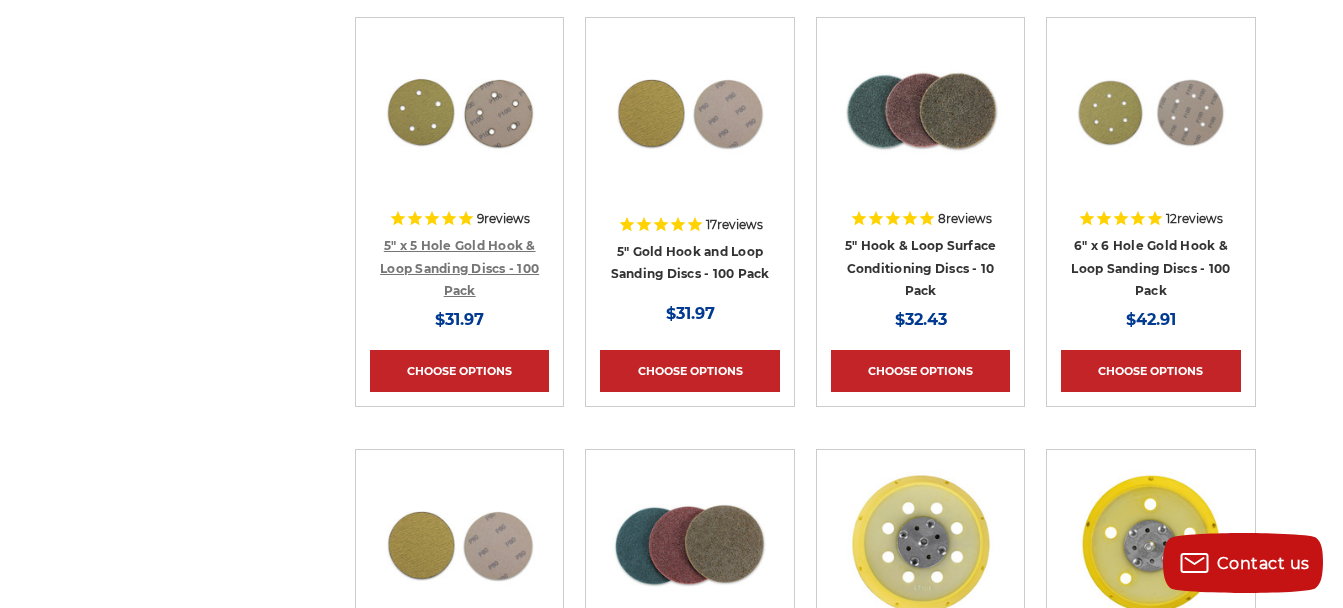 click on "5" x 5 Hole Gold Hook & Loop Sanding Discs - 100 Pack" at bounding box center (459, 268) 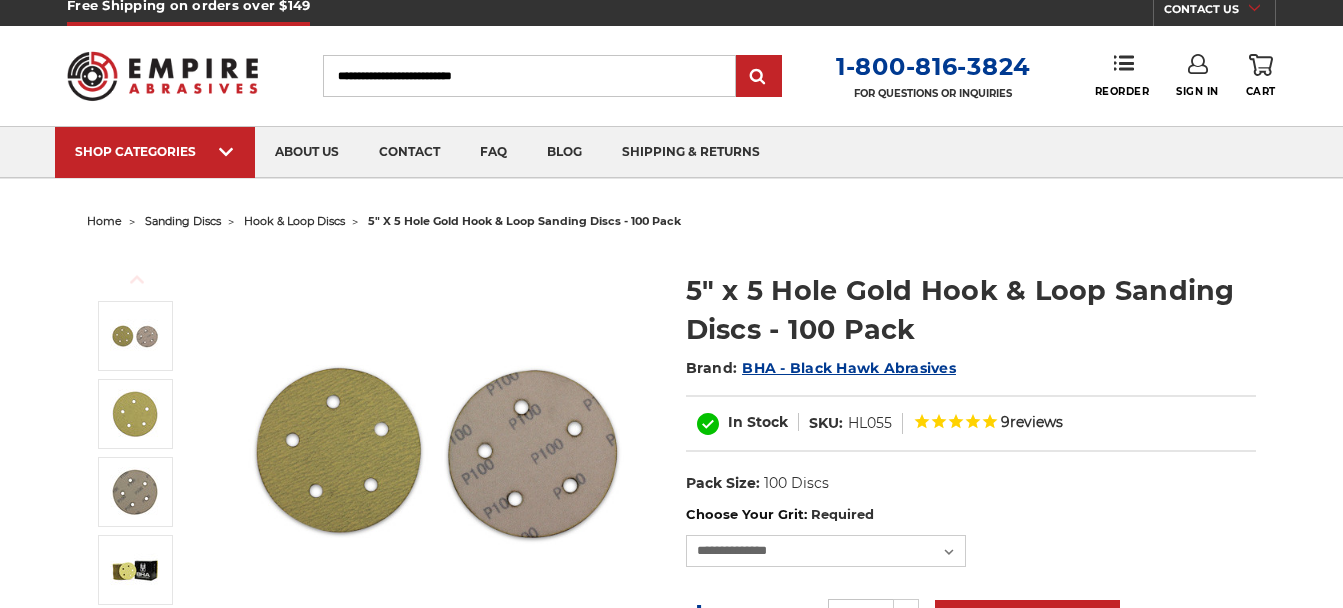 scroll, scrollTop: 50, scrollLeft: 0, axis: vertical 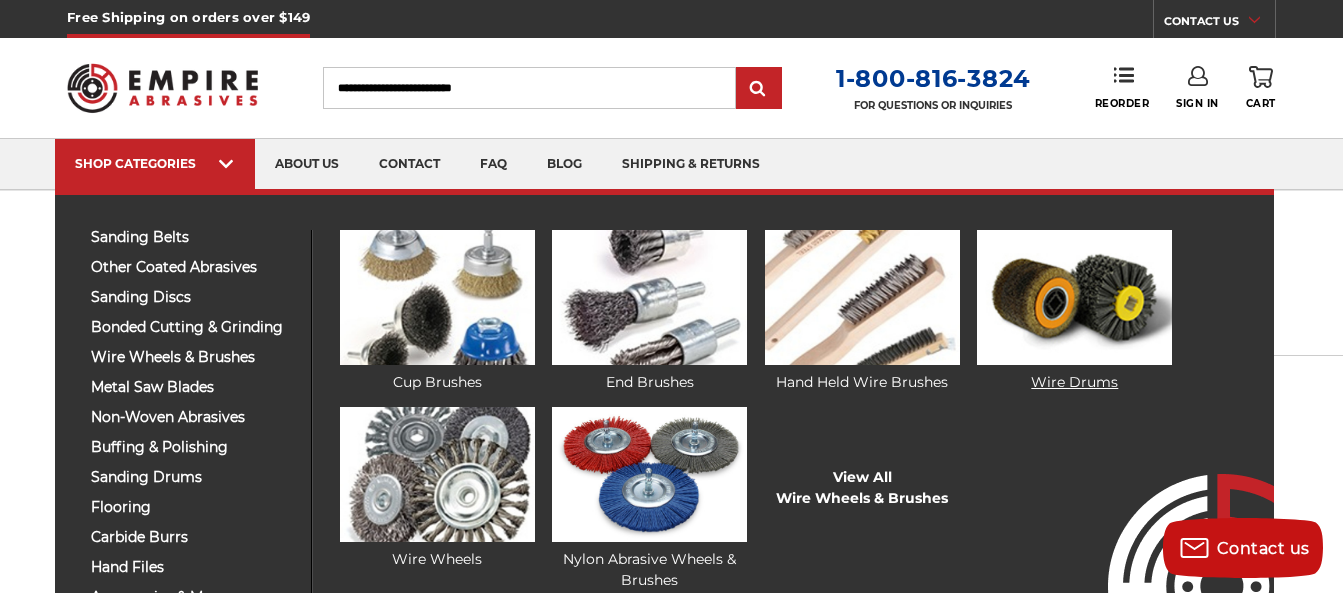 click at bounding box center [1074, 297] 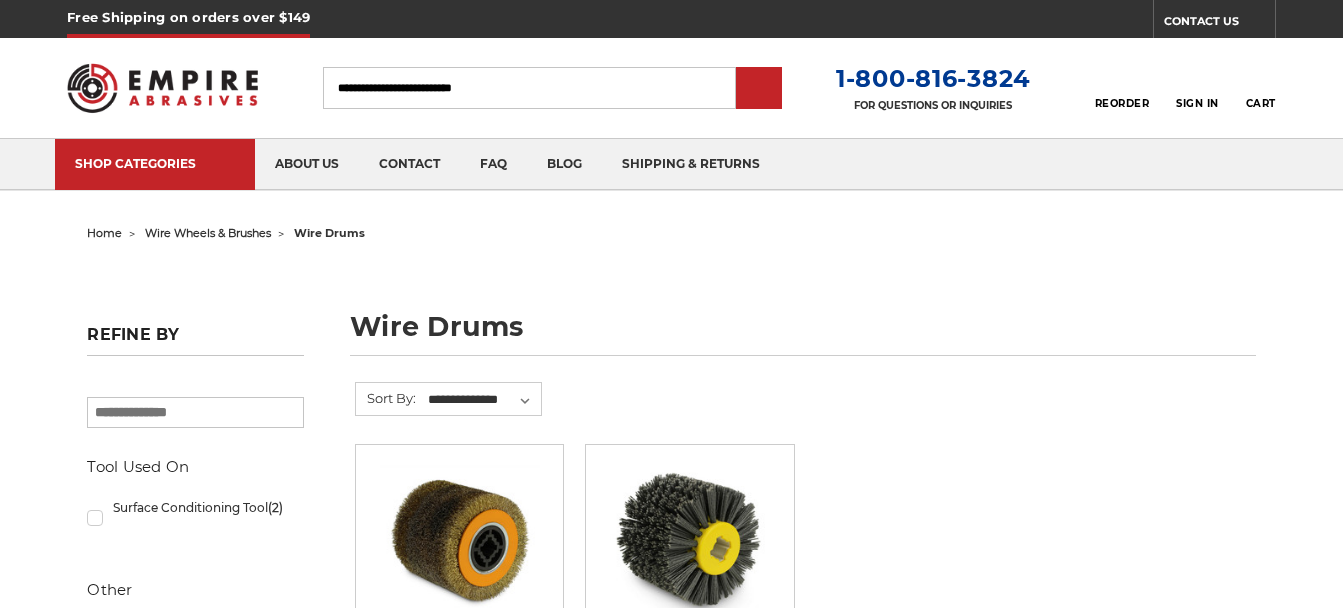 scroll, scrollTop: 0, scrollLeft: 0, axis: both 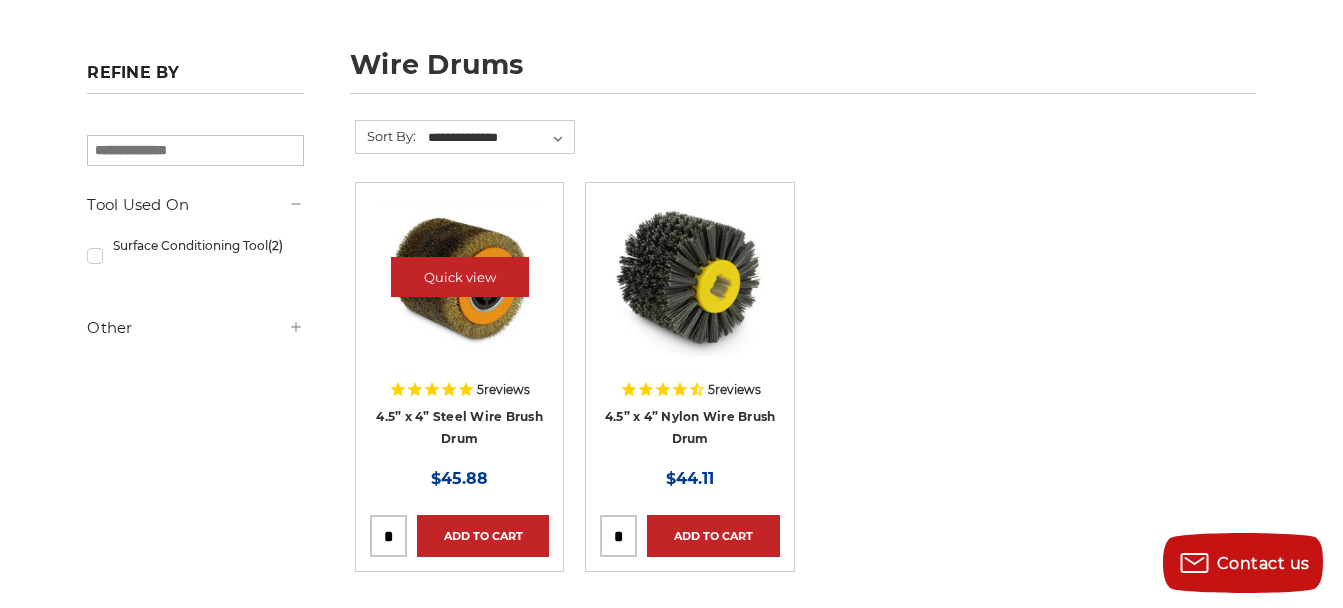 click at bounding box center (460, 277) 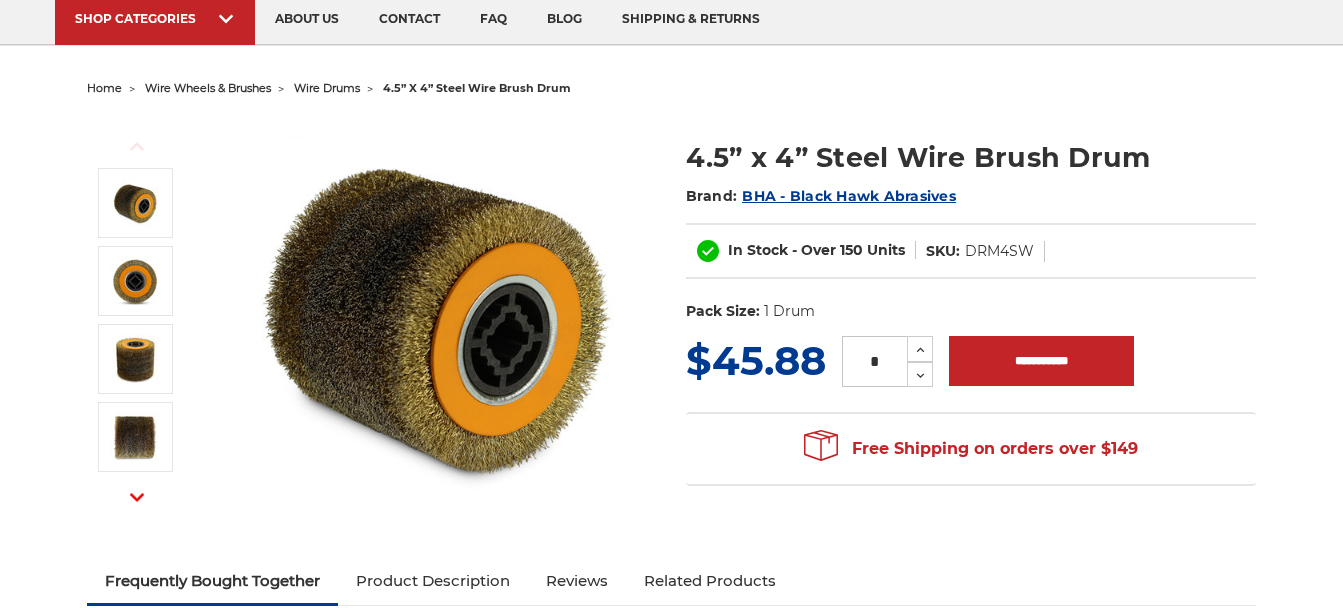 scroll, scrollTop: 169, scrollLeft: 0, axis: vertical 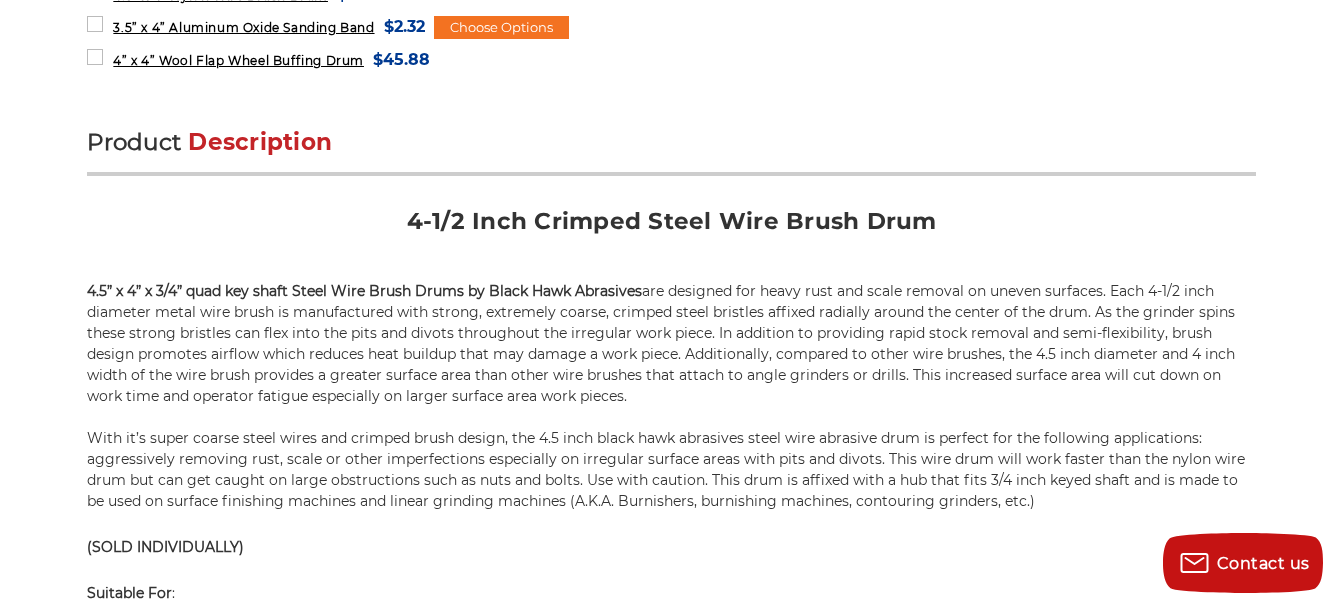 click on "home
wire wheels & brushes
wire drums
4.5” x 4” steel wire brush drum
Previous
Next" at bounding box center (671, 1143) 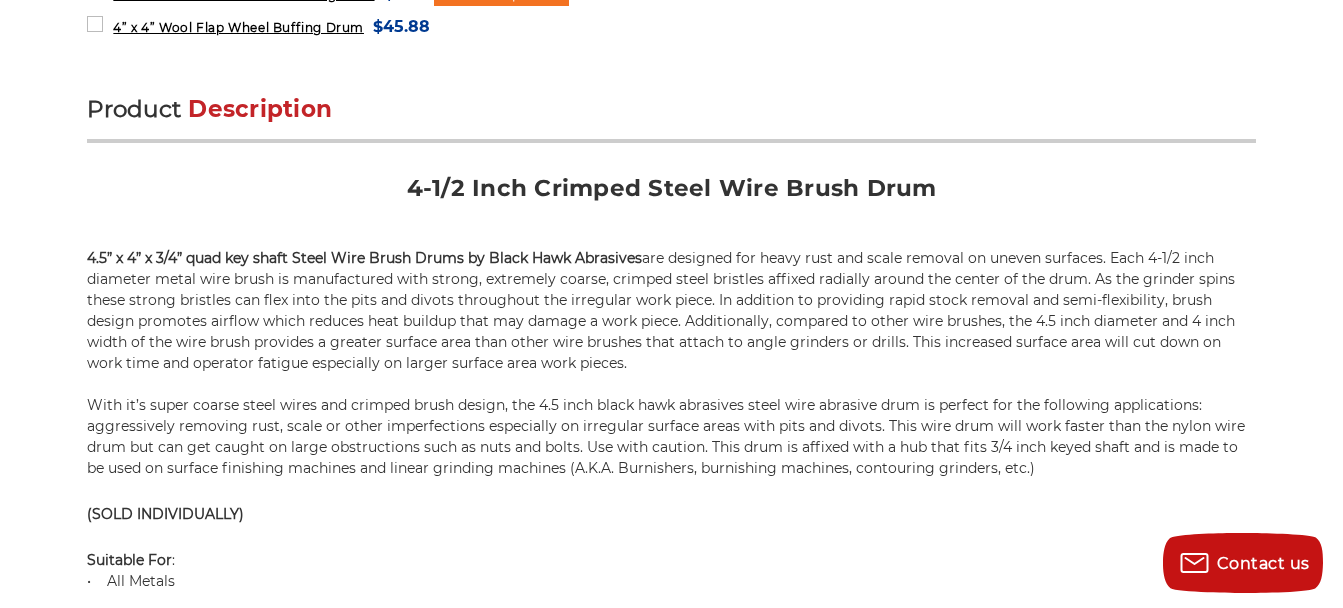 scroll, scrollTop: 1147, scrollLeft: 0, axis: vertical 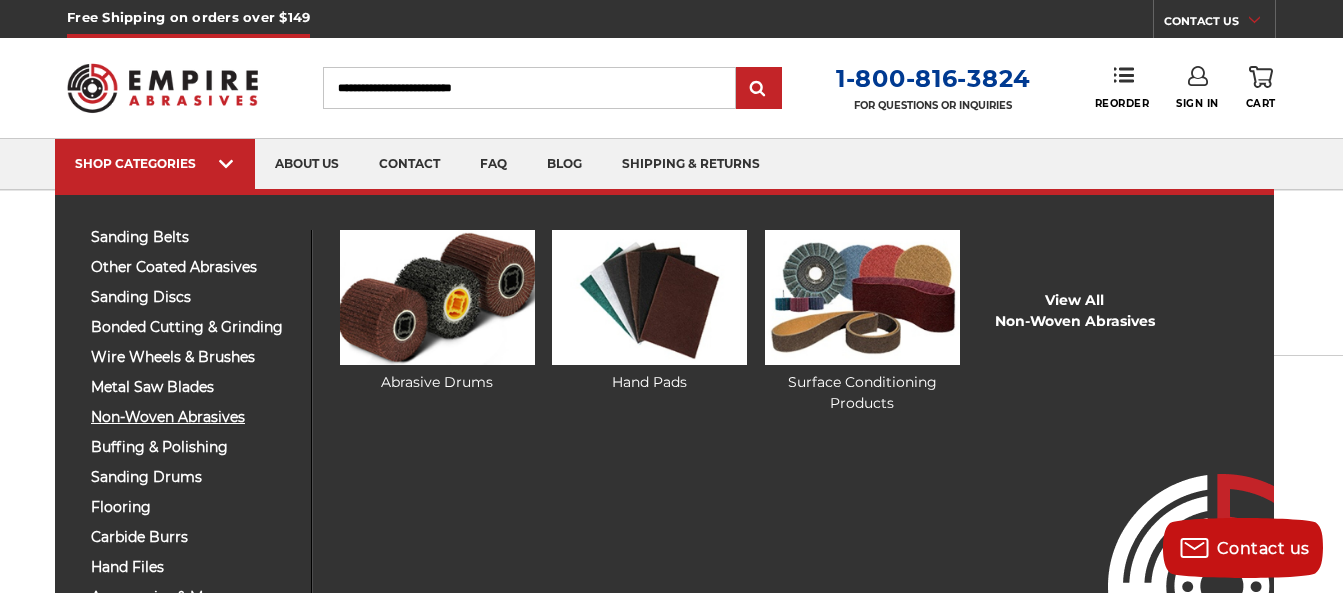click on "non-woven abrasives" at bounding box center [193, 417] 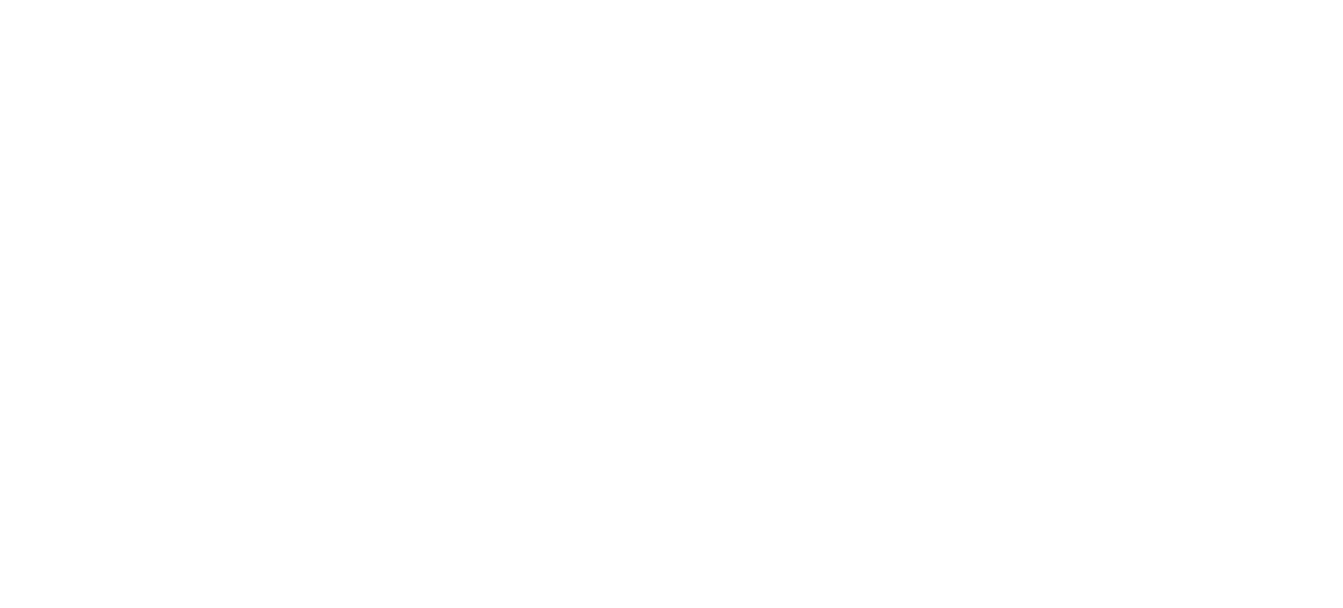 drag, startPoint x: 0, startPoint y: 0, endPoint x: 807, endPoint y: 352, distance: 880.42773 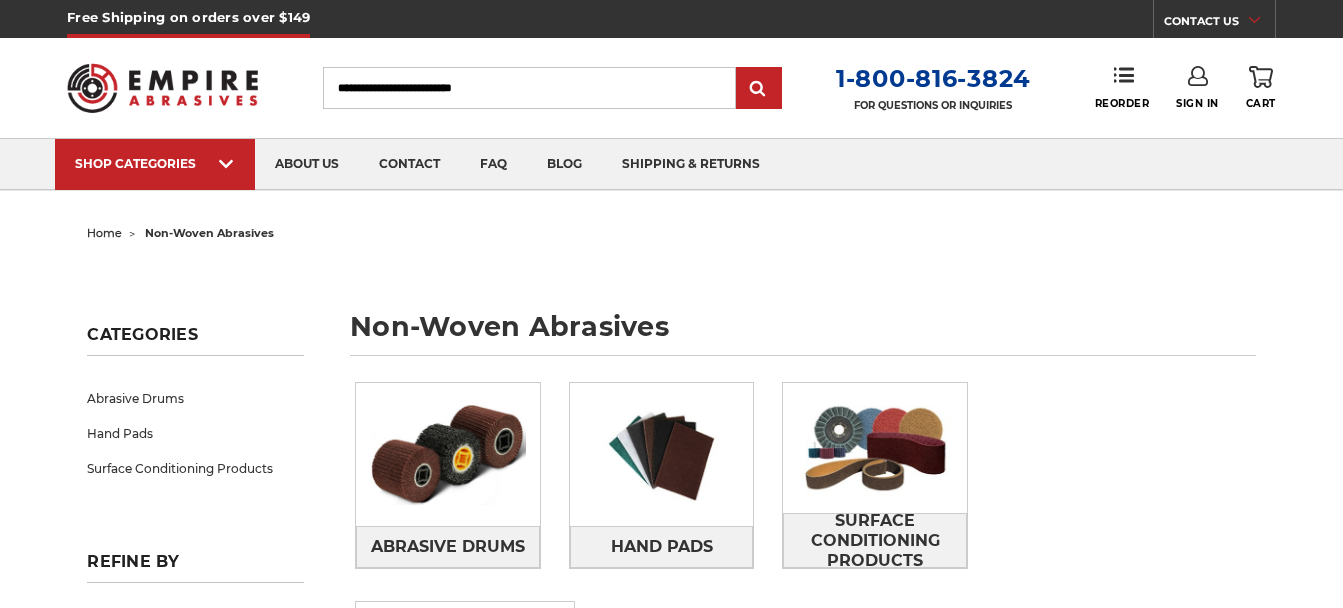 scroll, scrollTop: 0, scrollLeft: 0, axis: both 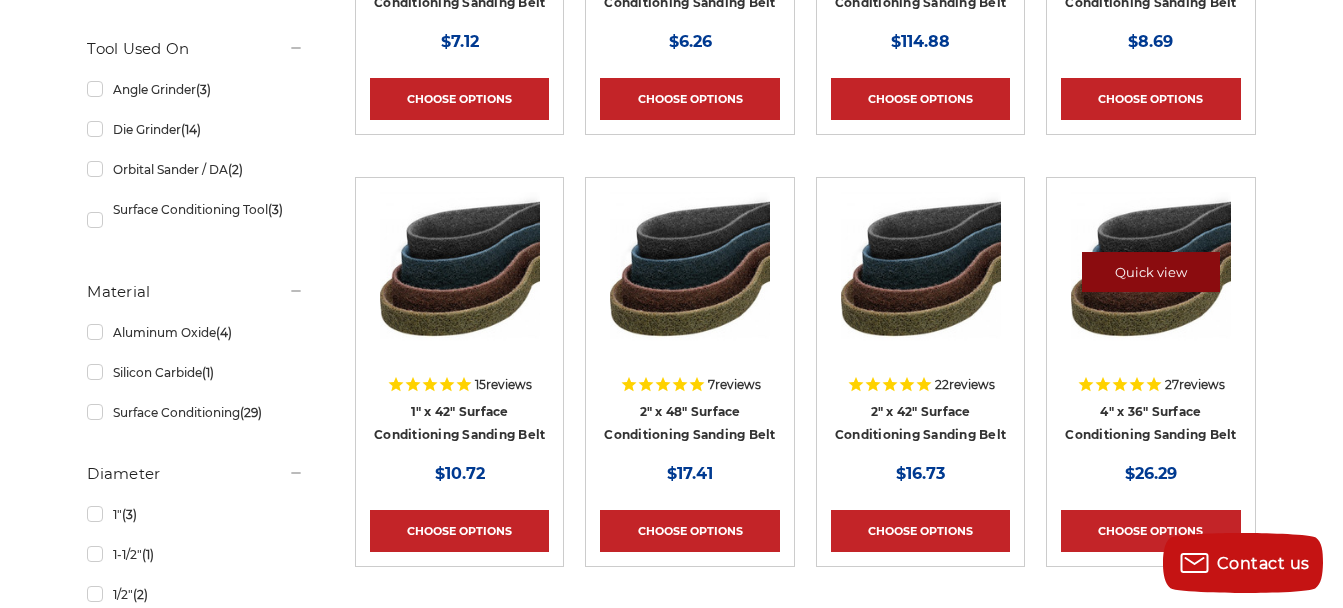 click on "Quick view" at bounding box center [1151, 272] 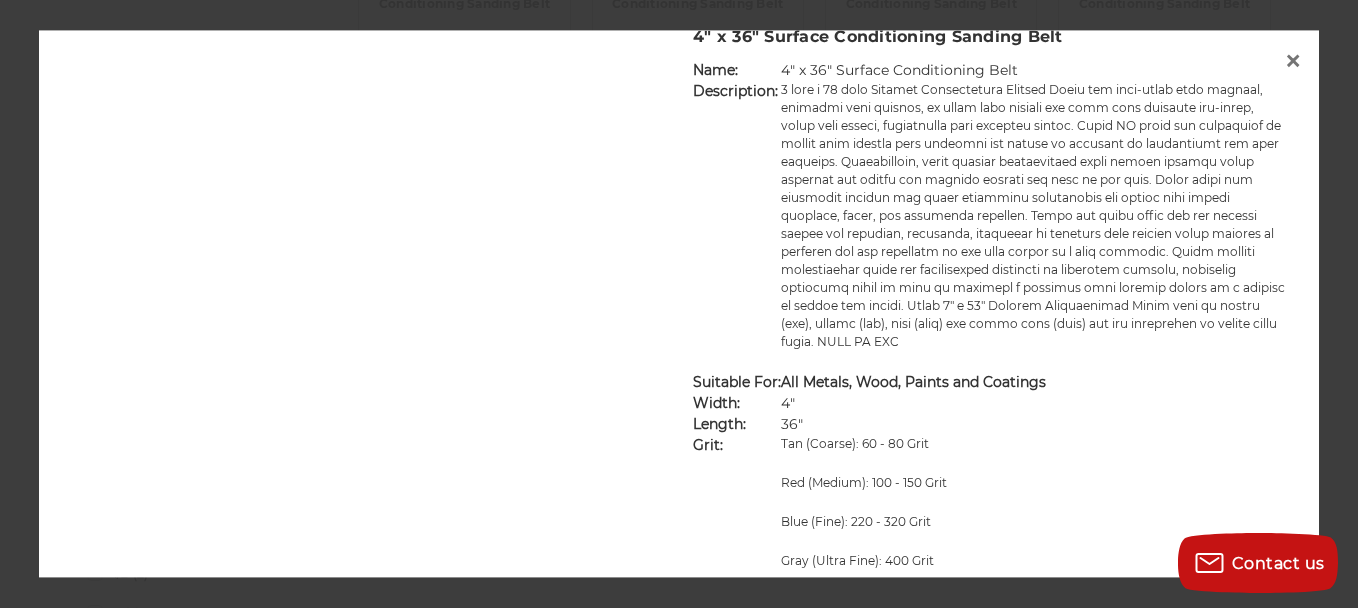 scroll, scrollTop: 704, scrollLeft: 0, axis: vertical 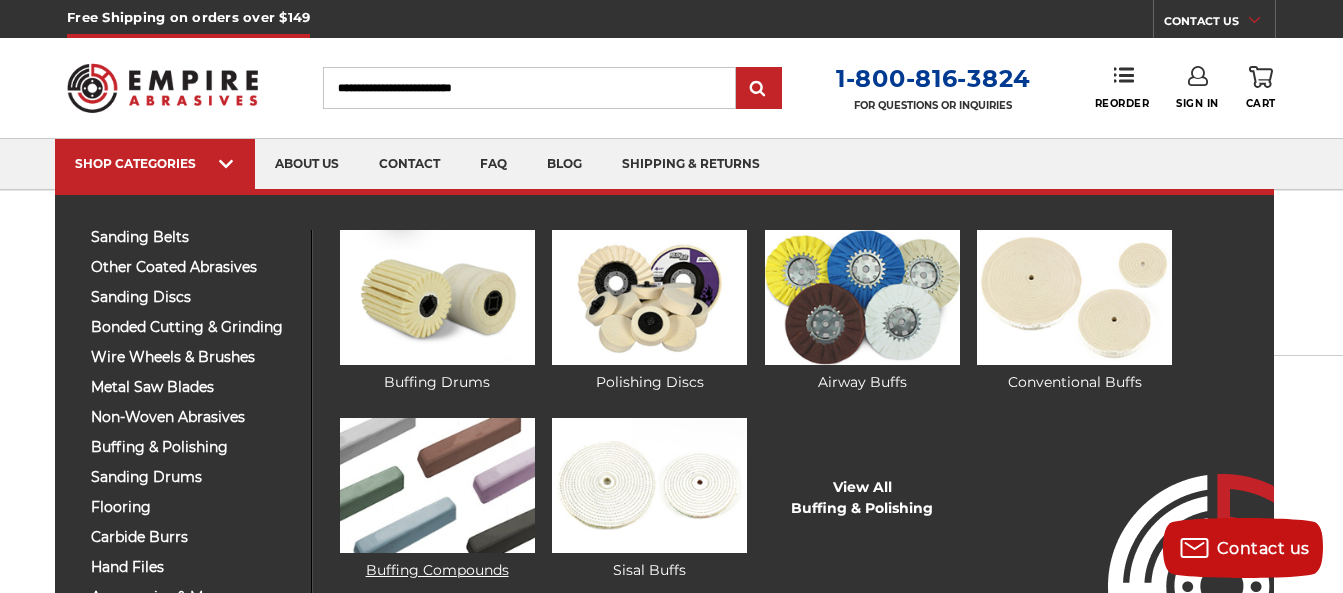 click at bounding box center [437, 485] 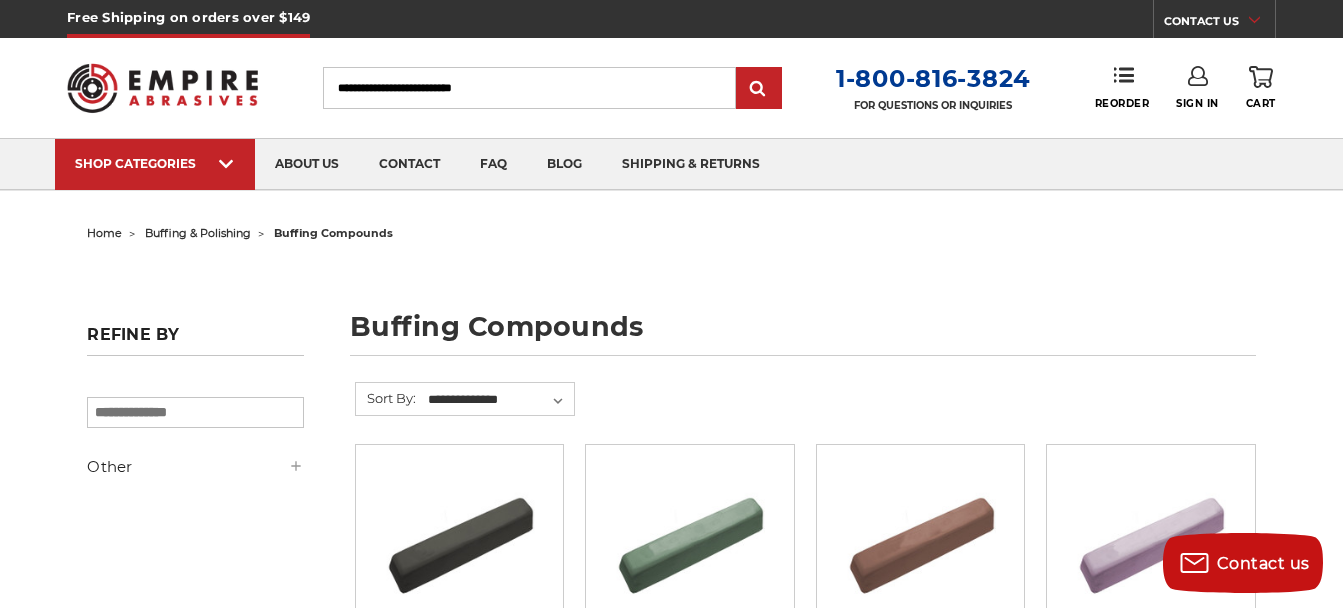 scroll, scrollTop: 336, scrollLeft: 0, axis: vertical 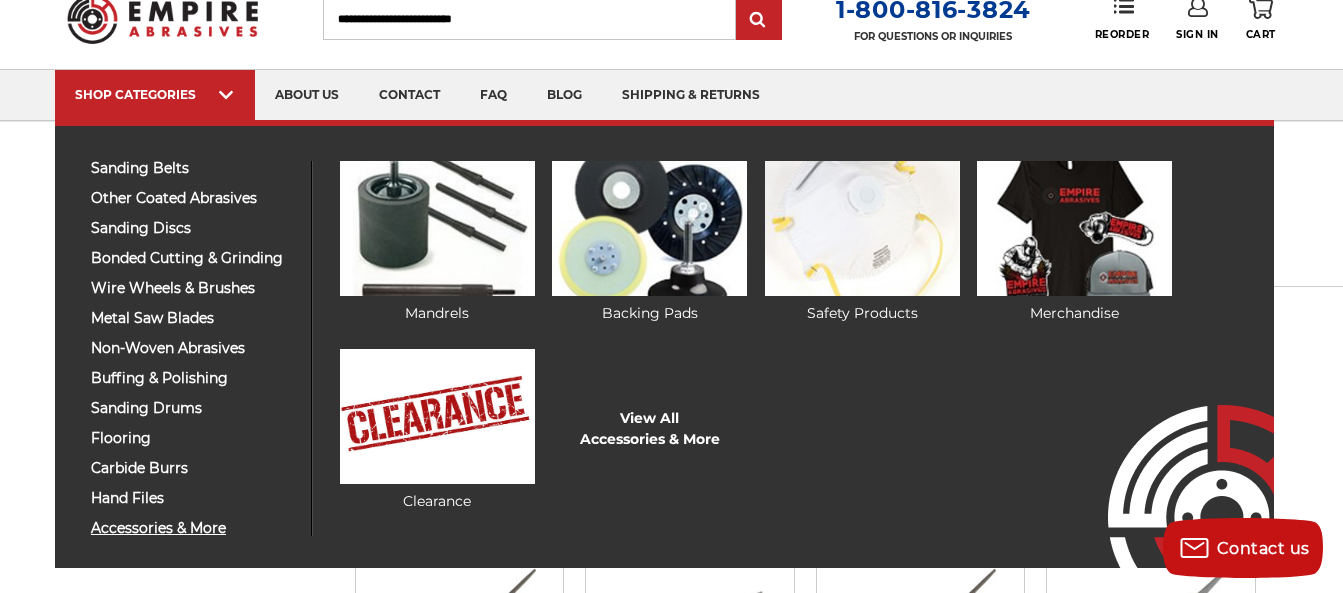 click on "accessories & more" at bounding box center [193, 528] 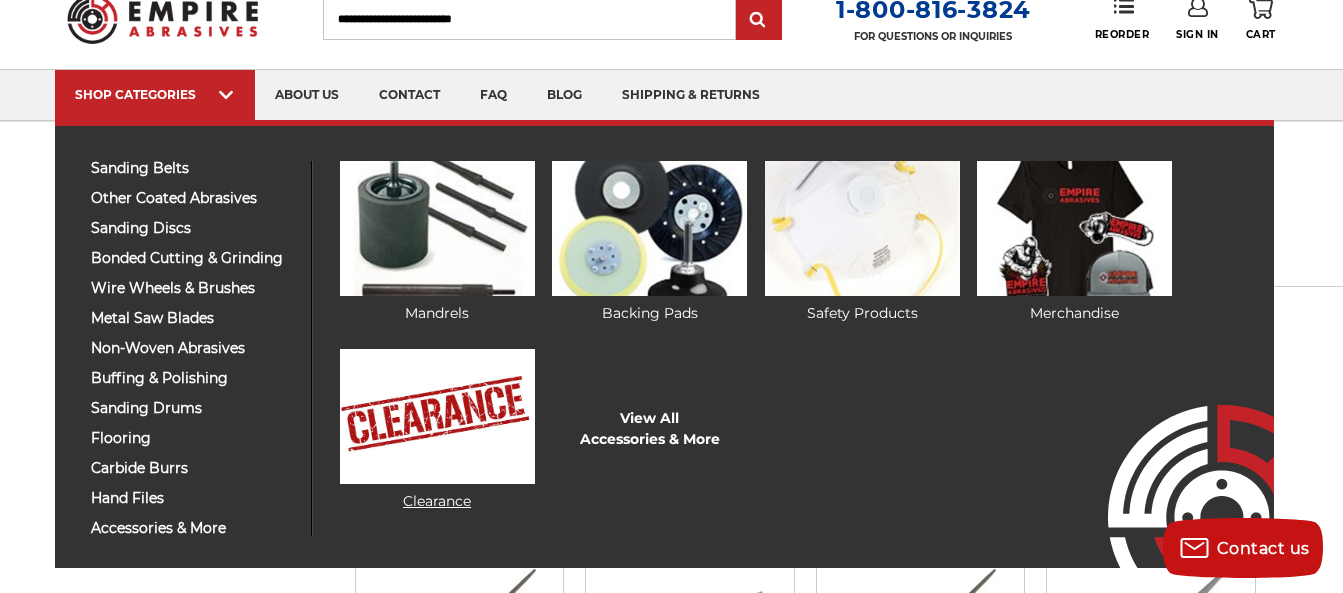 click at bounding box center [437, 416] 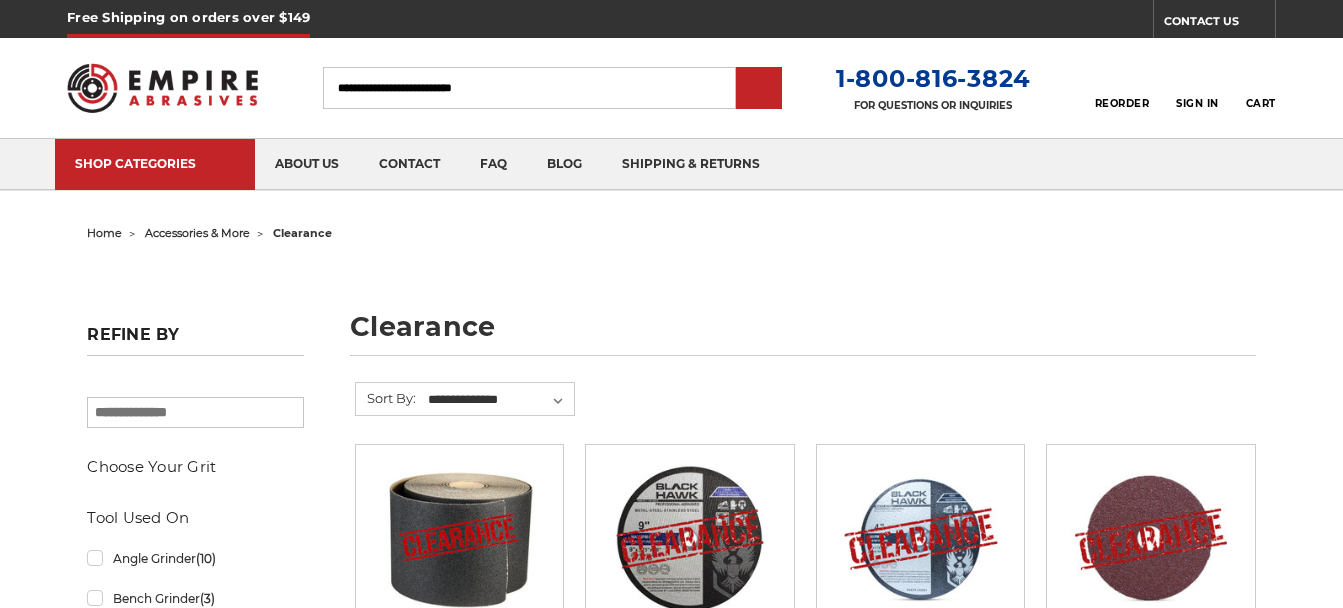 scroll, scrollTop: 0, scrollLeft: 0, axis: both 